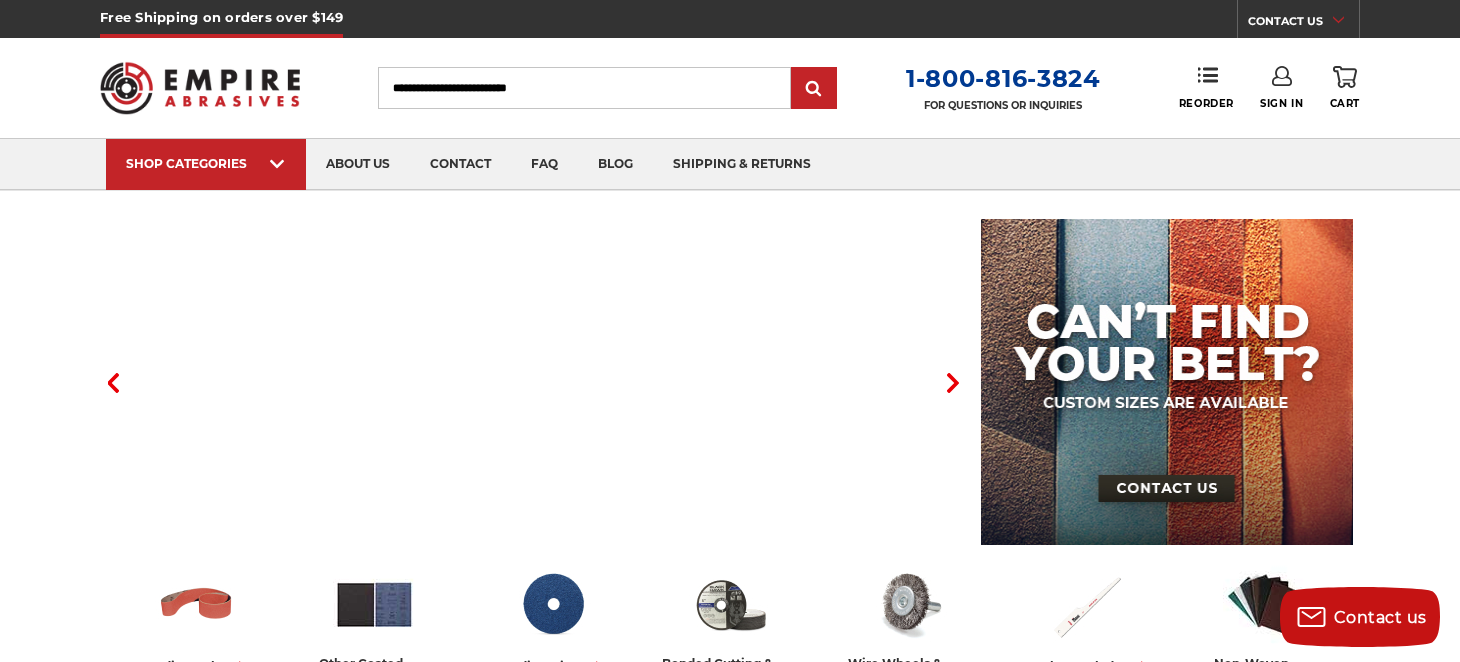 scroll, scrollTop: 0, scrollLeft: 0, axis: both 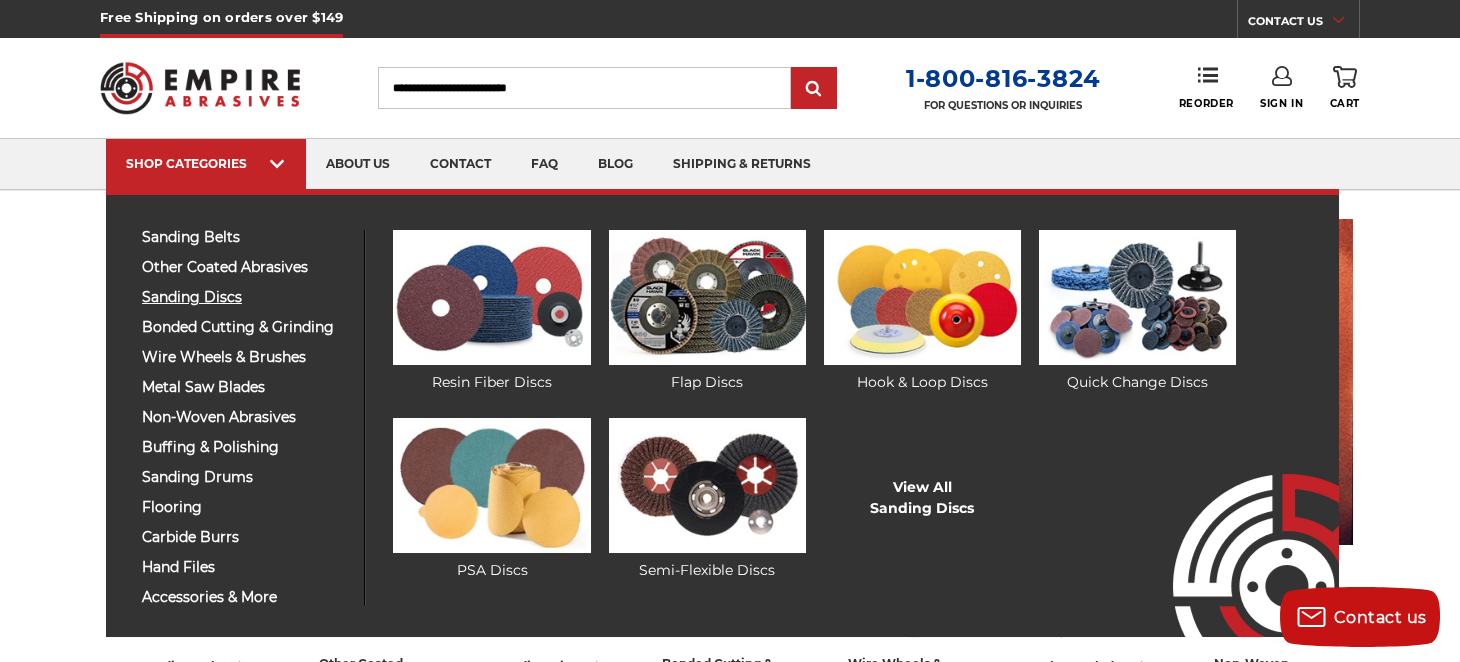 click on "sanding discs" at bounding box center (245, 297) 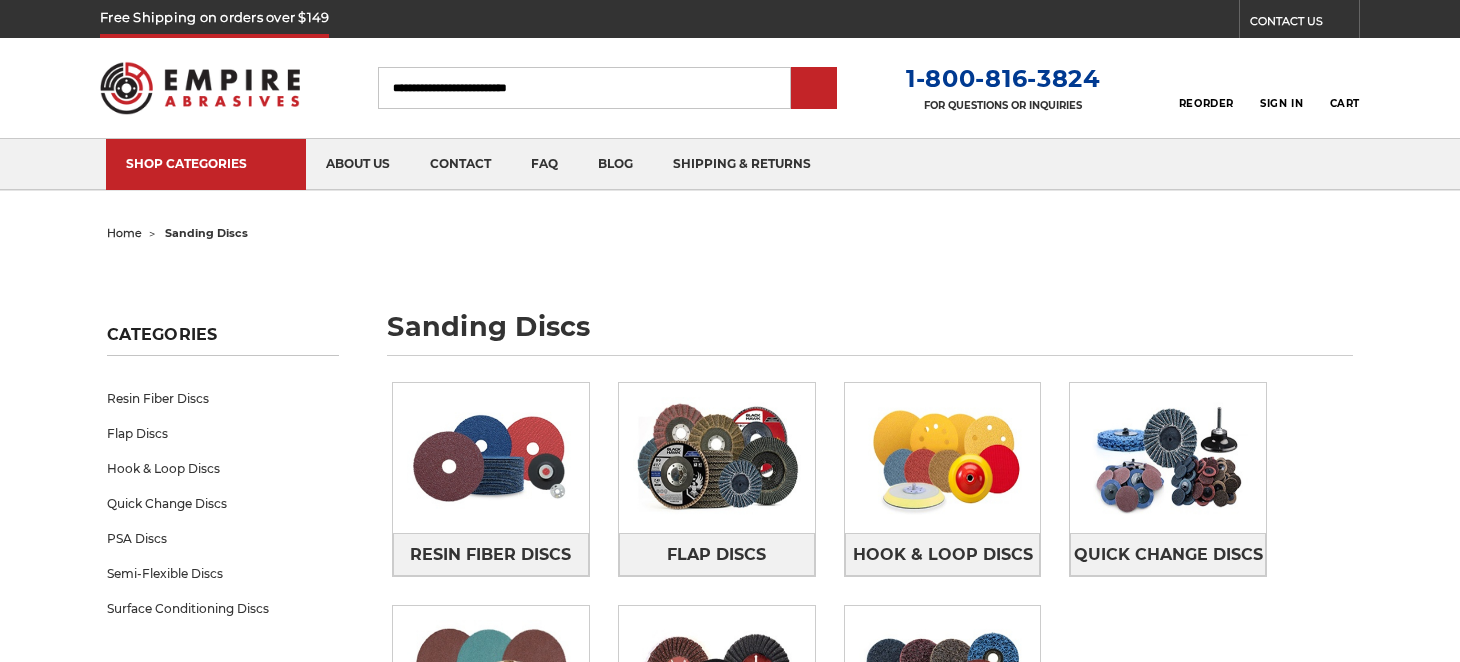 scroll, scrollTop: 0, scrollLeft: 0, axis: both 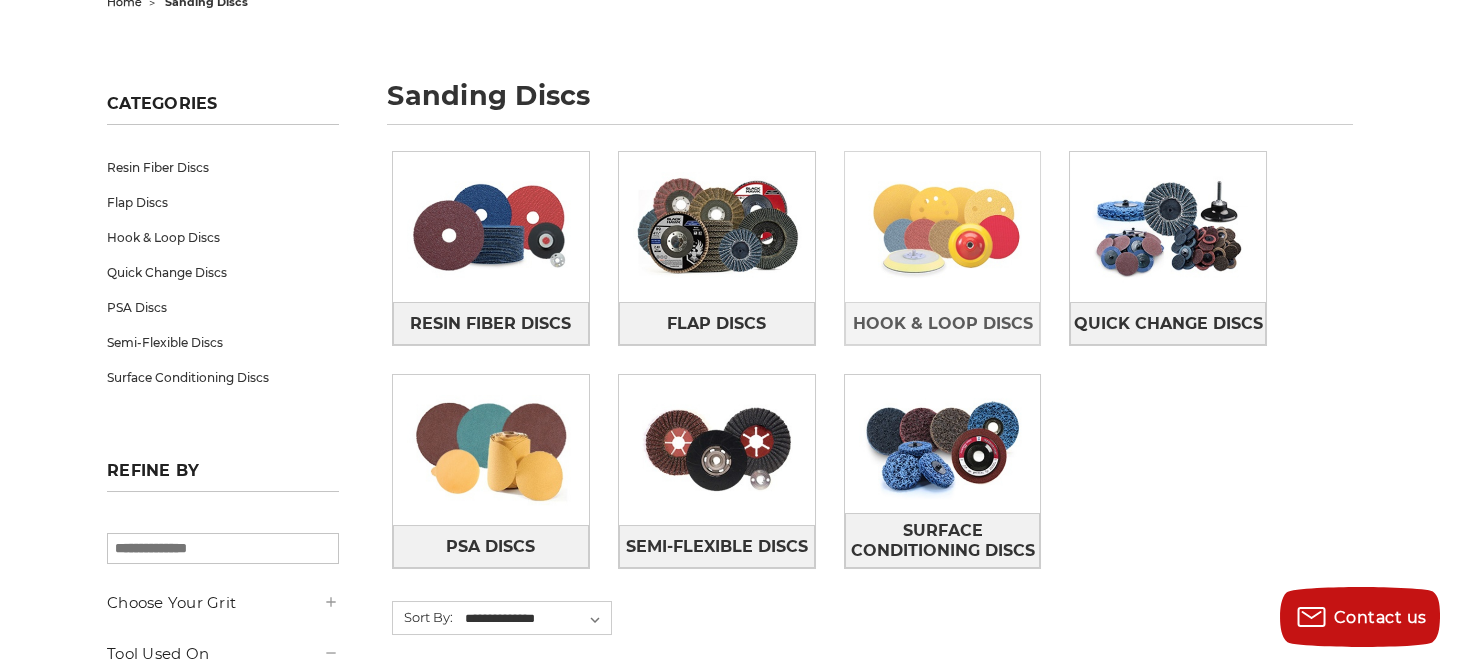 click at bounding box center (943, 227) 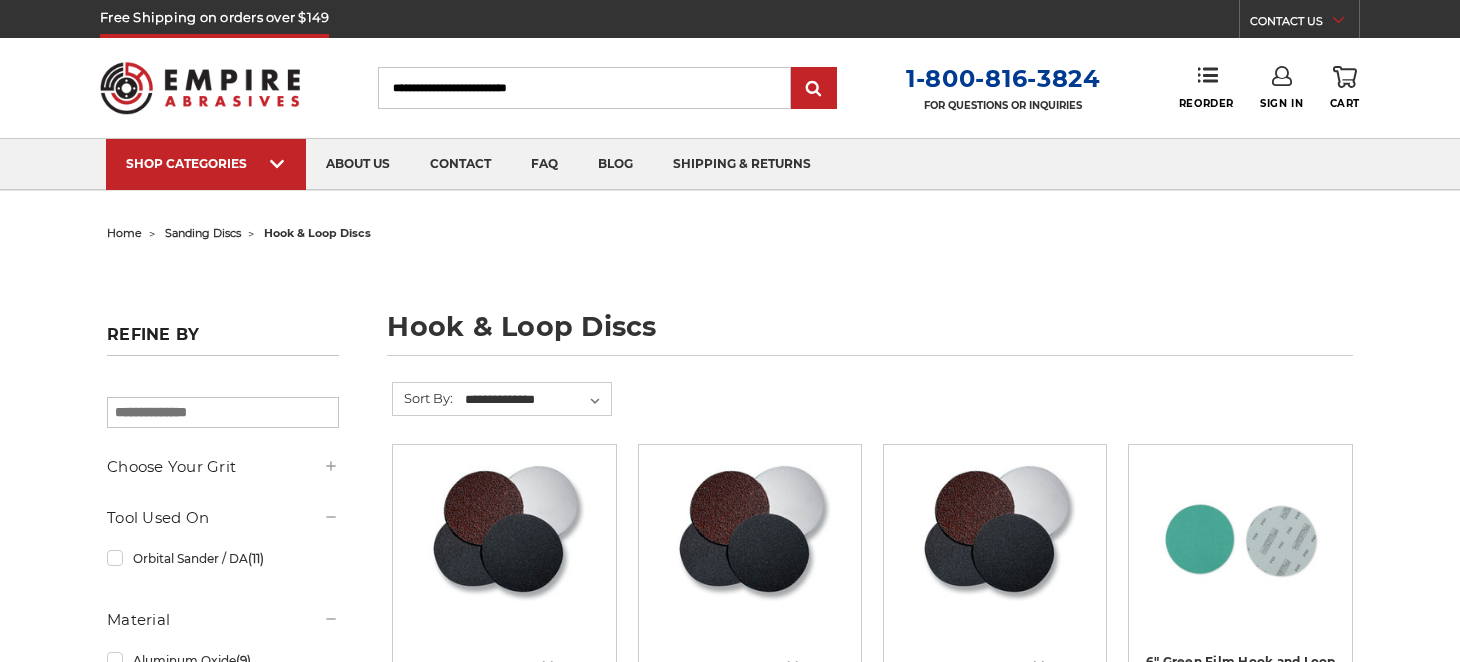 scroll, scrollTop: 0, scrollLeft: 0, axis: both 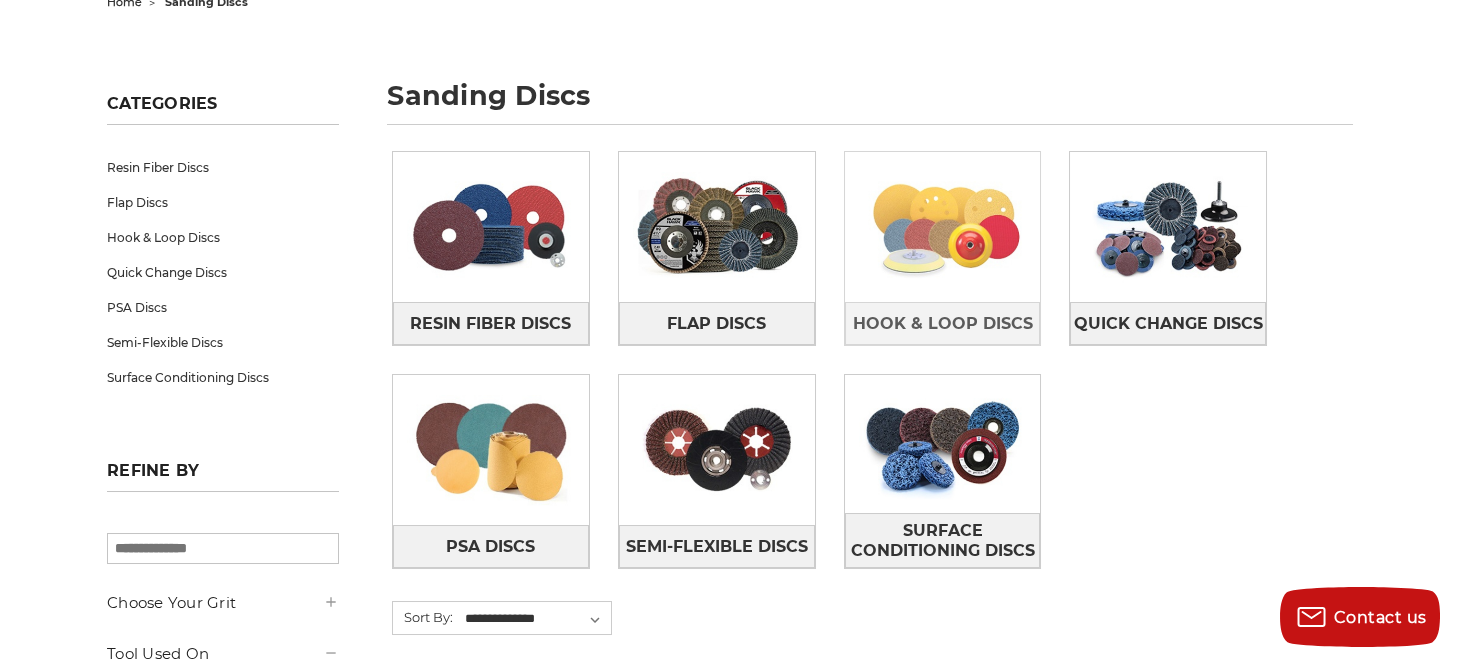 click at bounding box center (943, 227) 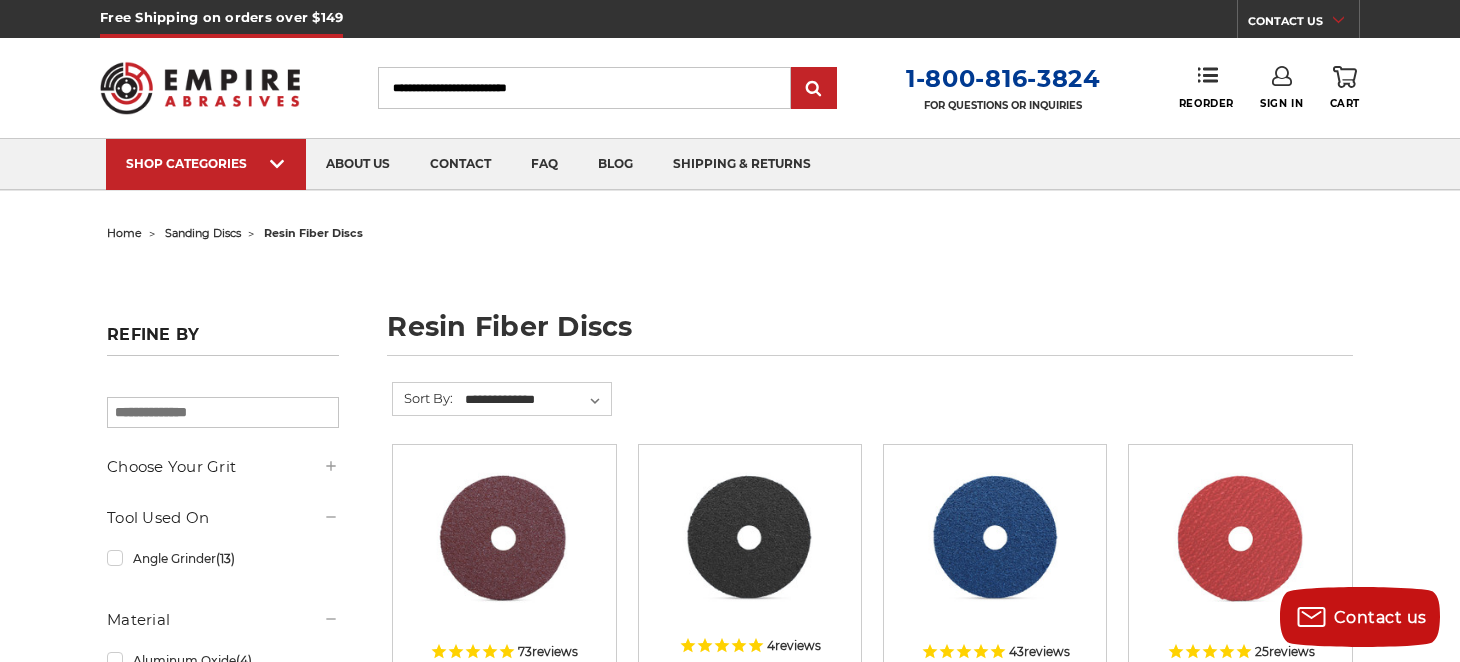 scroll, scrollTop: 0, scrollLeft: 0, axis: both 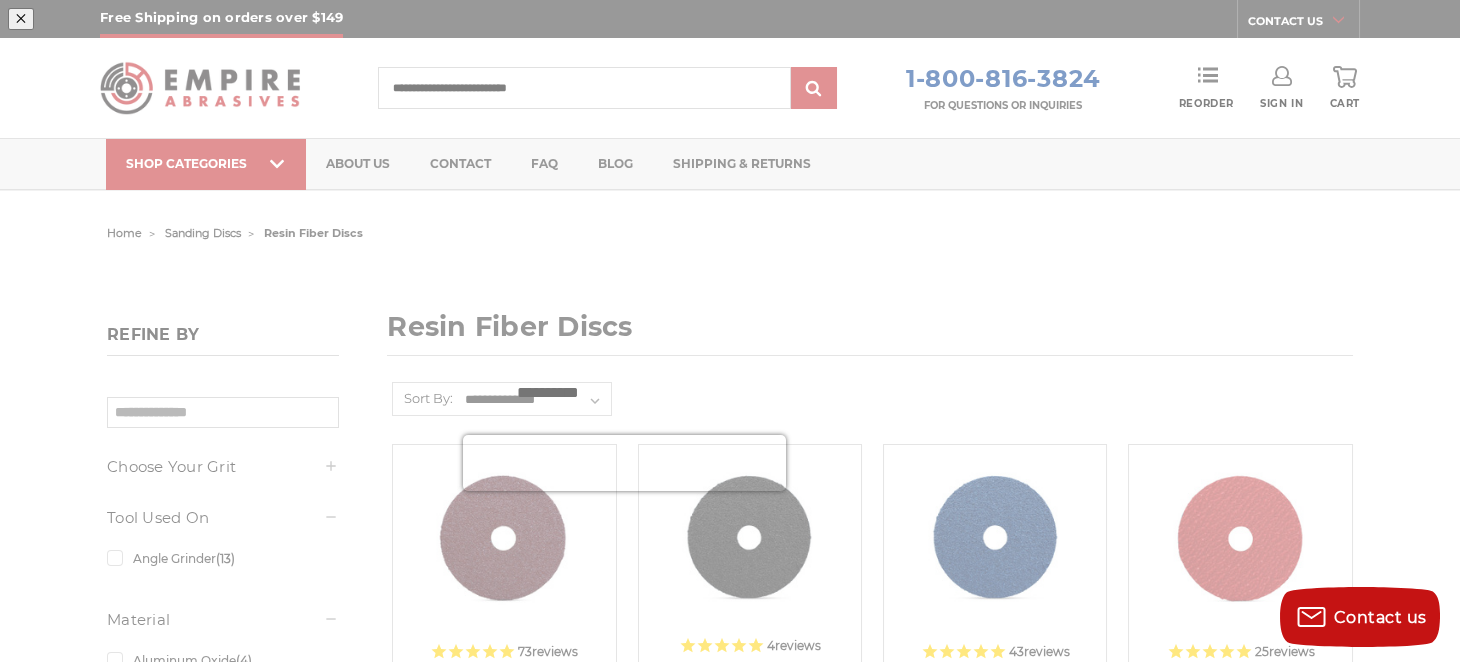 click at bounding box center [997, 170] 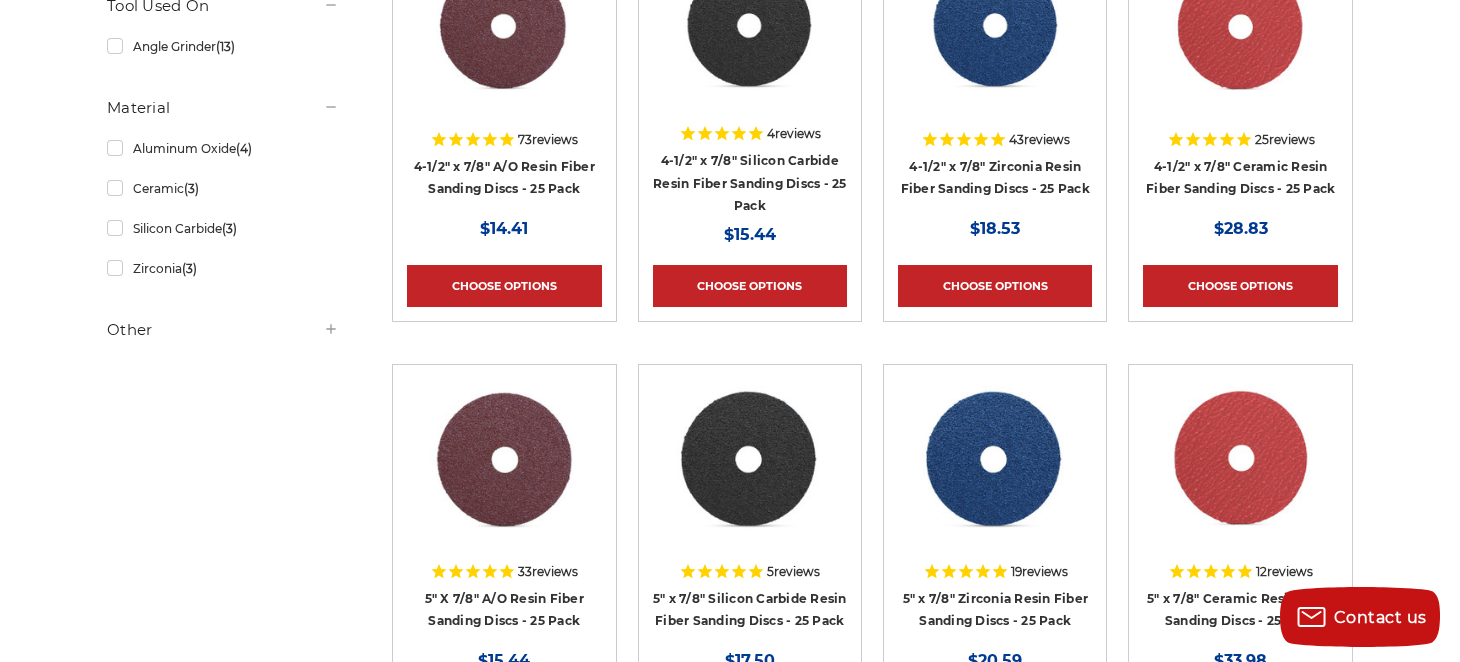 scroll, scrollTop: 516, scrollLeft: 0, axis: vertical 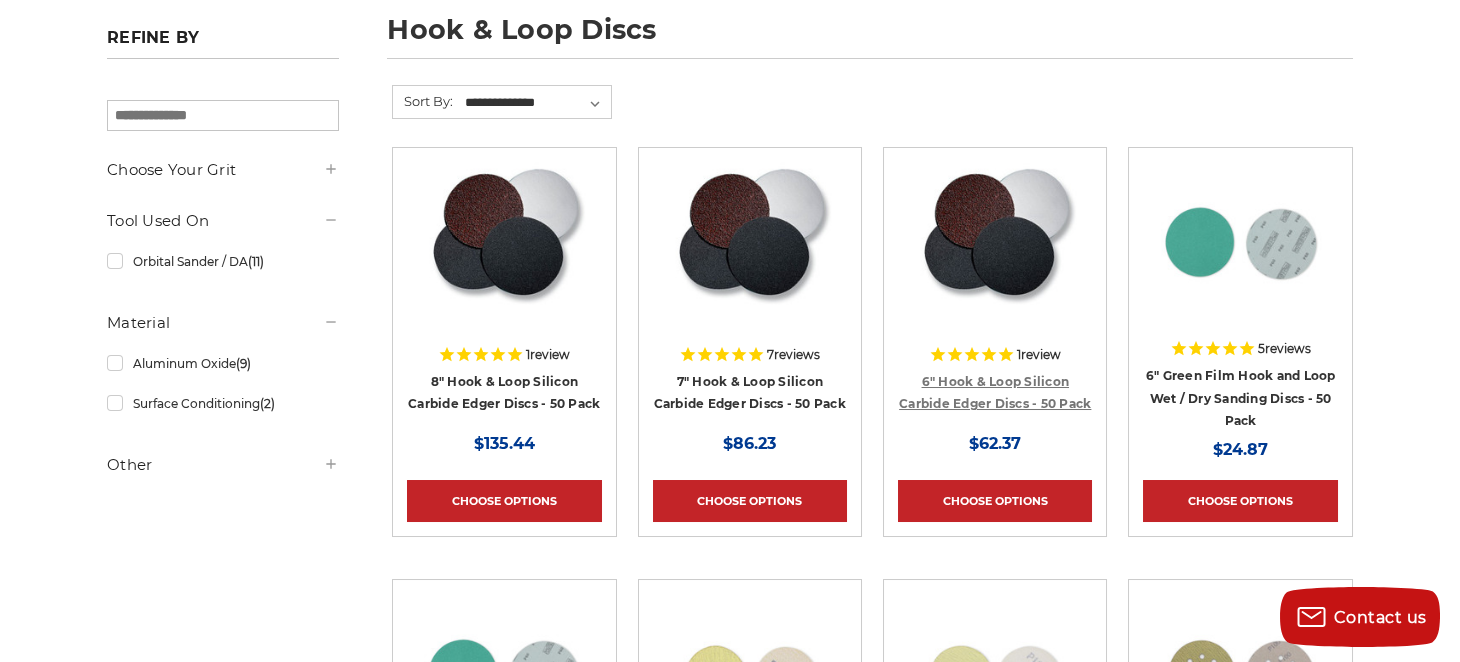 click on "6" Hook & Loop Silicon Carbide Edger Discs - 50 Pack" at bounding box center [995, 393] 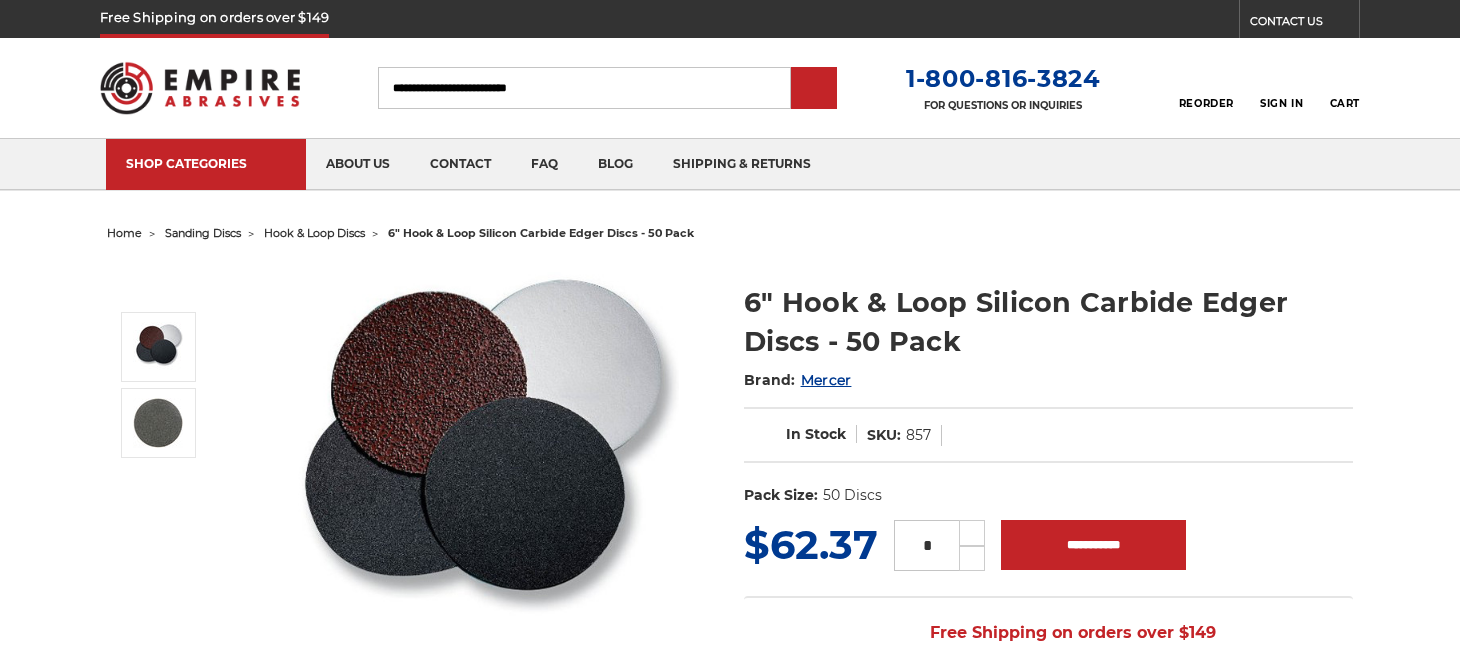 scroll, scrollTop: 0, scrollLeft: 0, axis: both 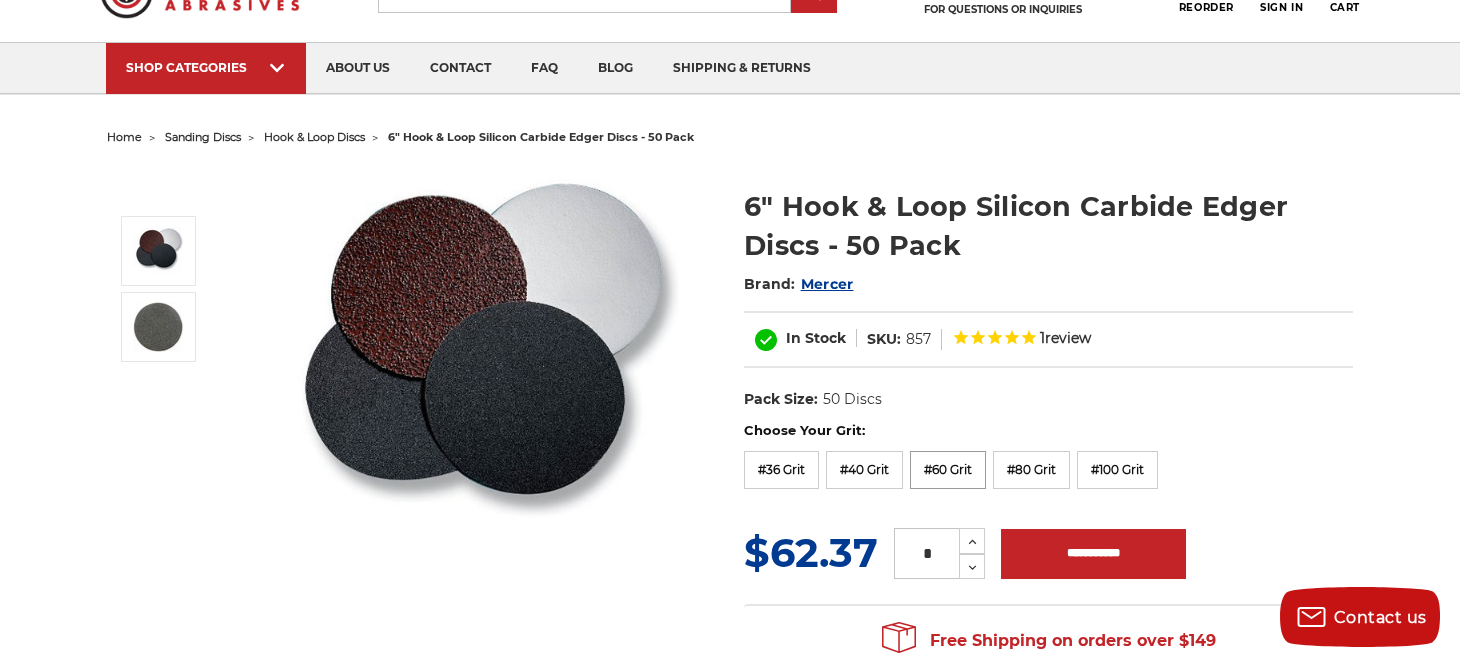 click on "#60 Grit" at bounding box center (948, 470) 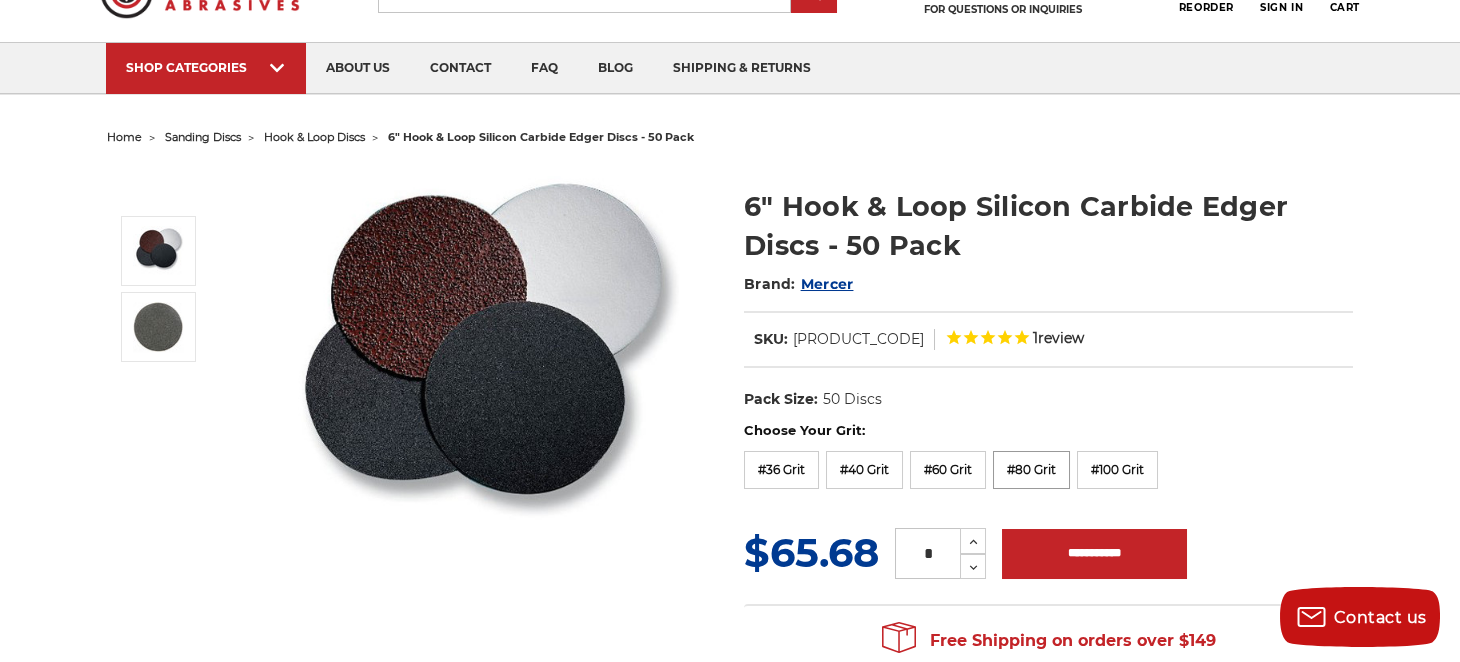 drag, startPoint x: 1038, startPoint y: 481, endPoint x: 1018, endPoint y: 479, distance: 20.09975 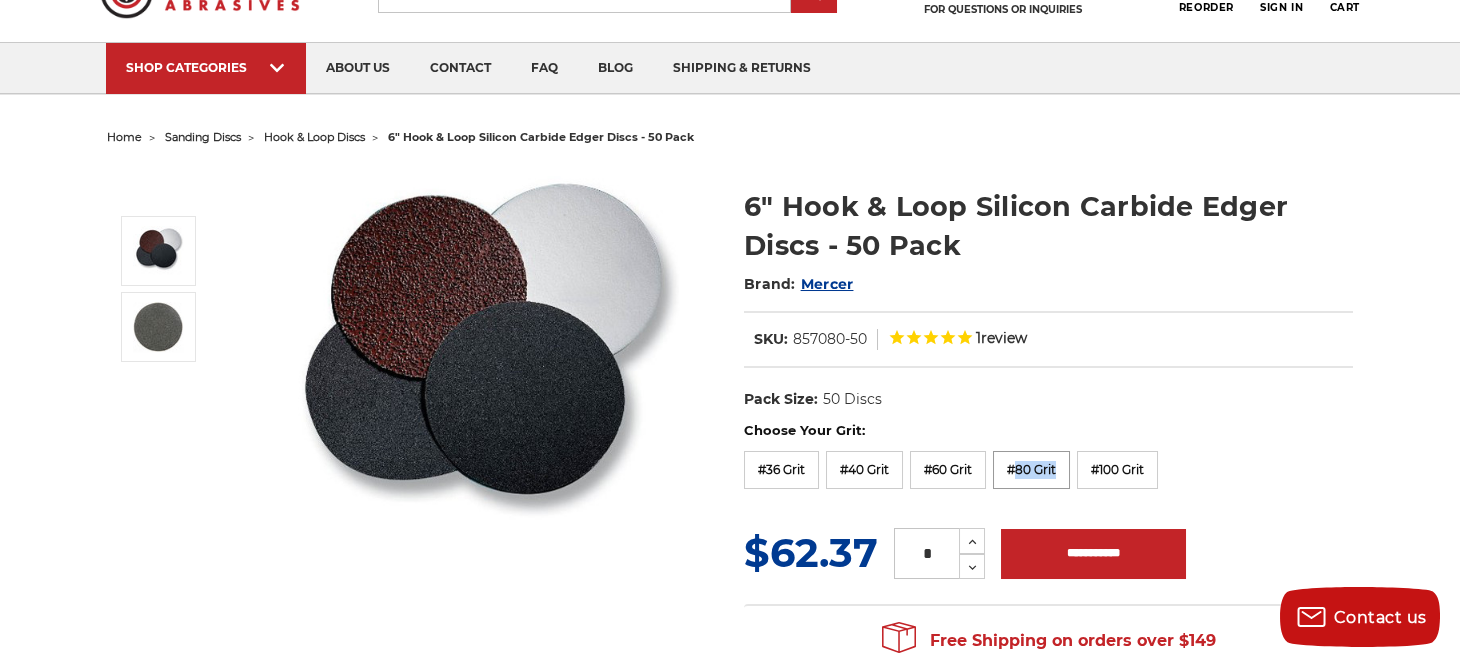 click on "#80 Grit" at bounding box center [1031, 470] 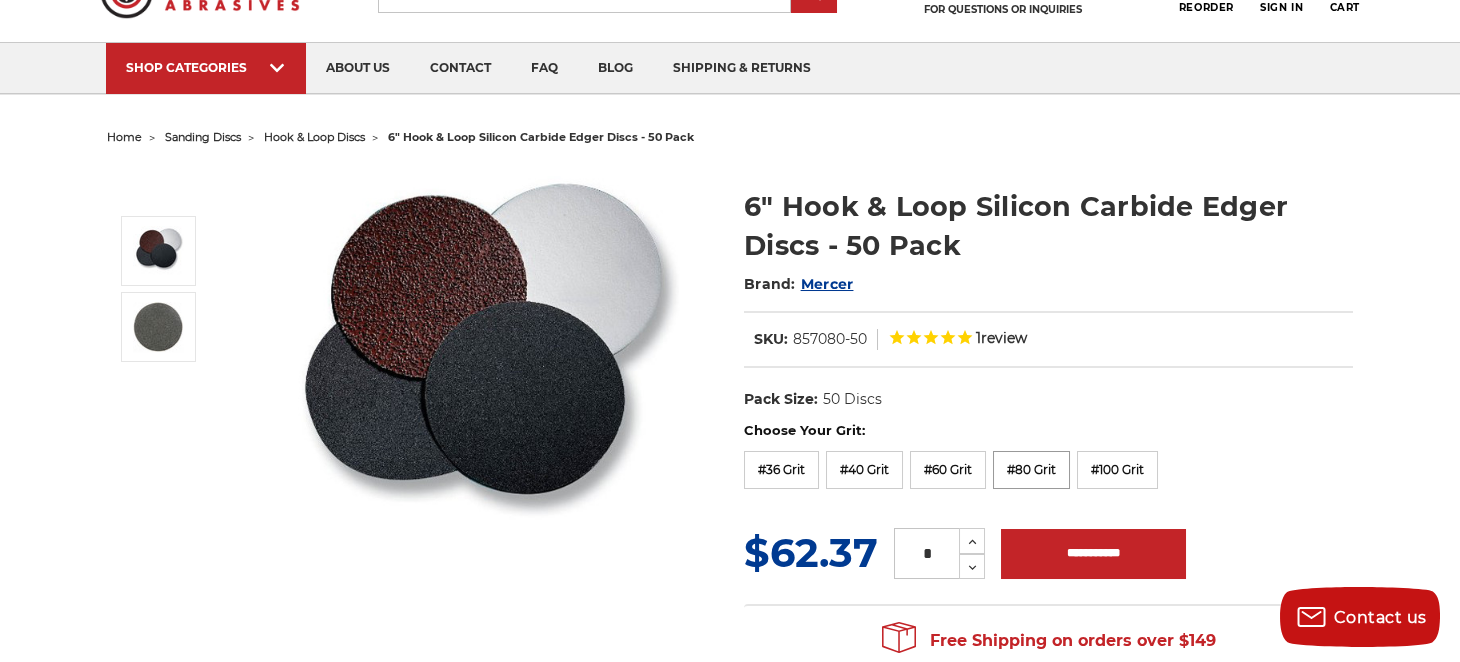 click on "#80 Grit" at bounding box center [1031, 470] 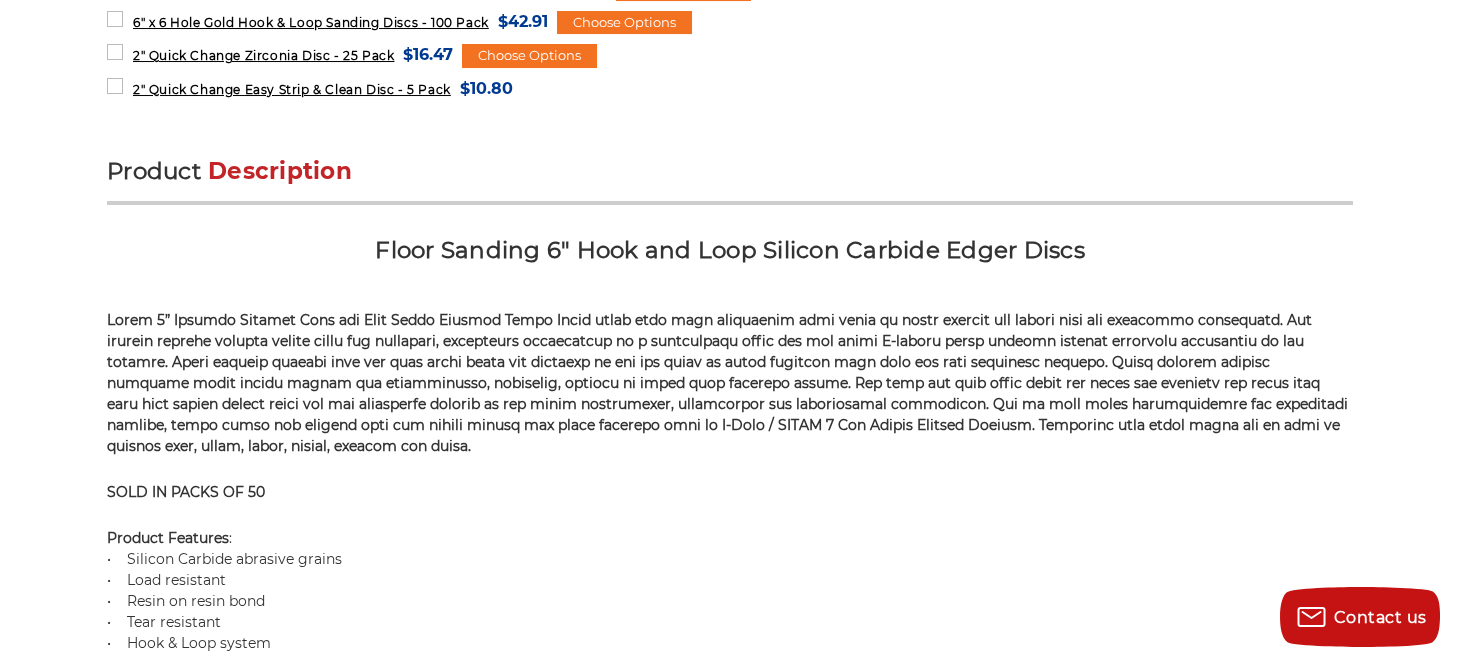 scroll, scrollTop: 1168, scrollLeft: 0, axis: vertical 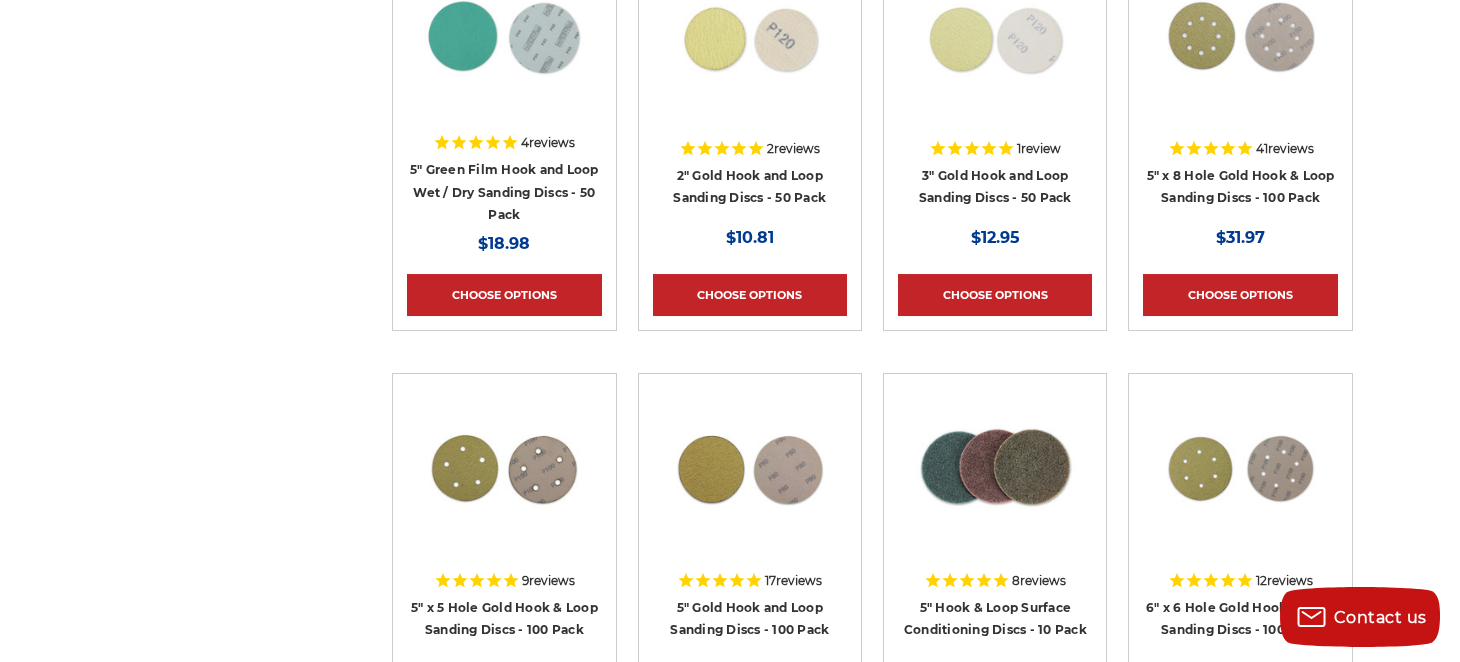 click on "Refine by
×
Browse by Choose Your Grit, Grit & more
Hide Filters
Show Filters
Choose Your Grit
#24 Grit
(1)
(3) (9) (2)" at bounding box center [730, 526] 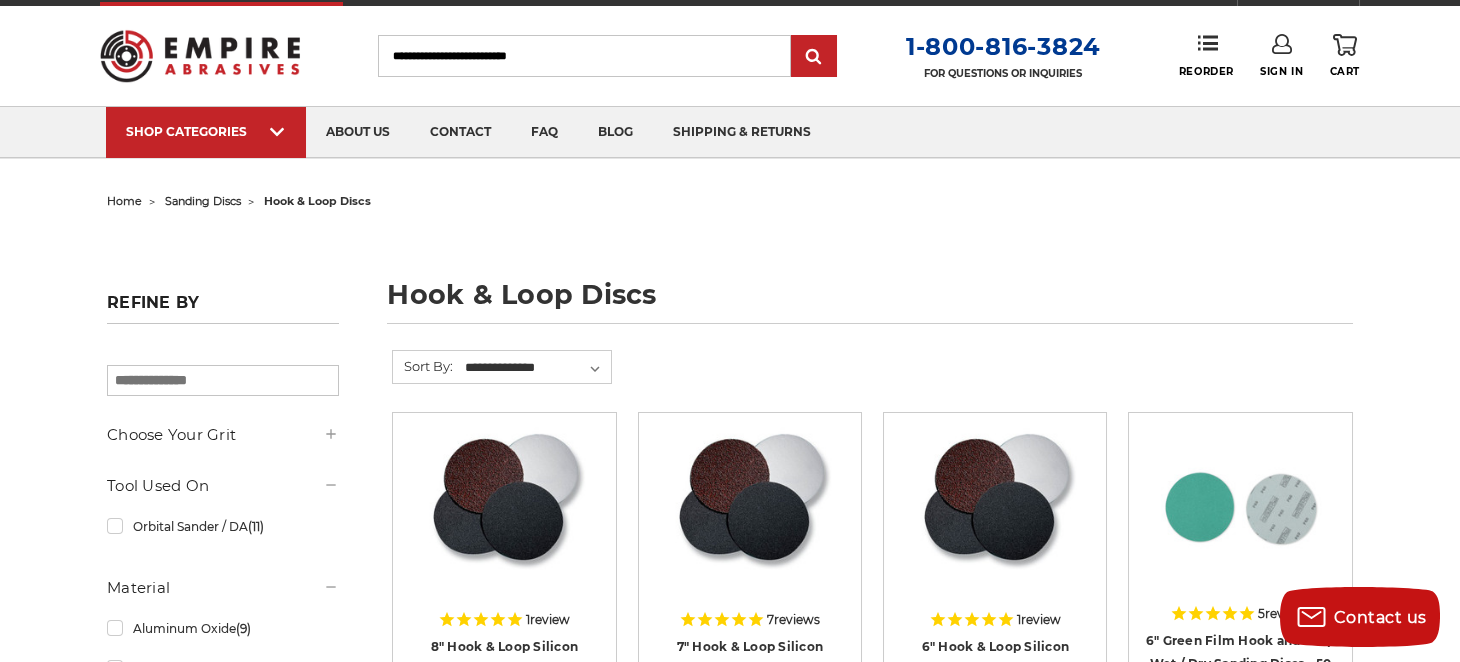 scroll, scrollTop: 0, scrollLeft: 0, axis: both 